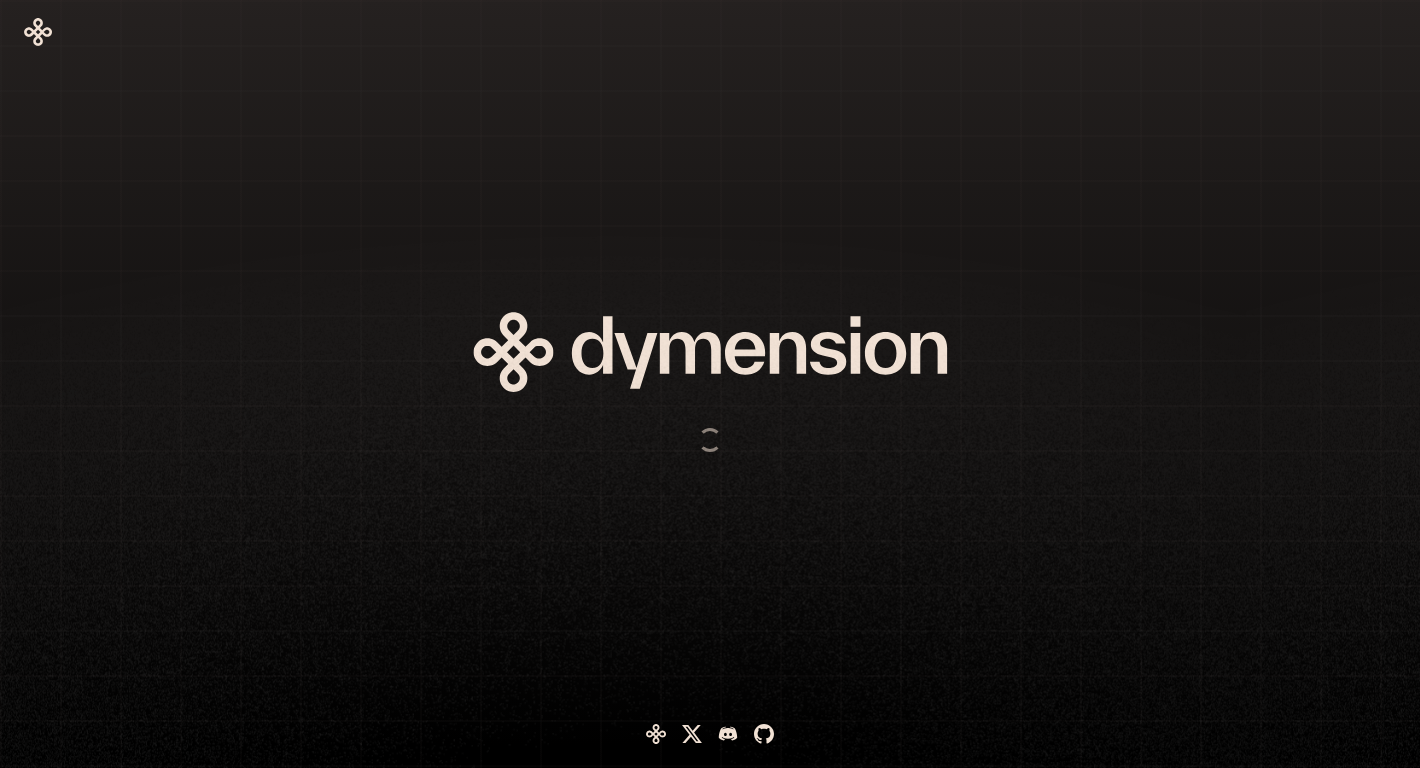 scroll, scrollTop: 0, scrollLeft: 0, axis: both 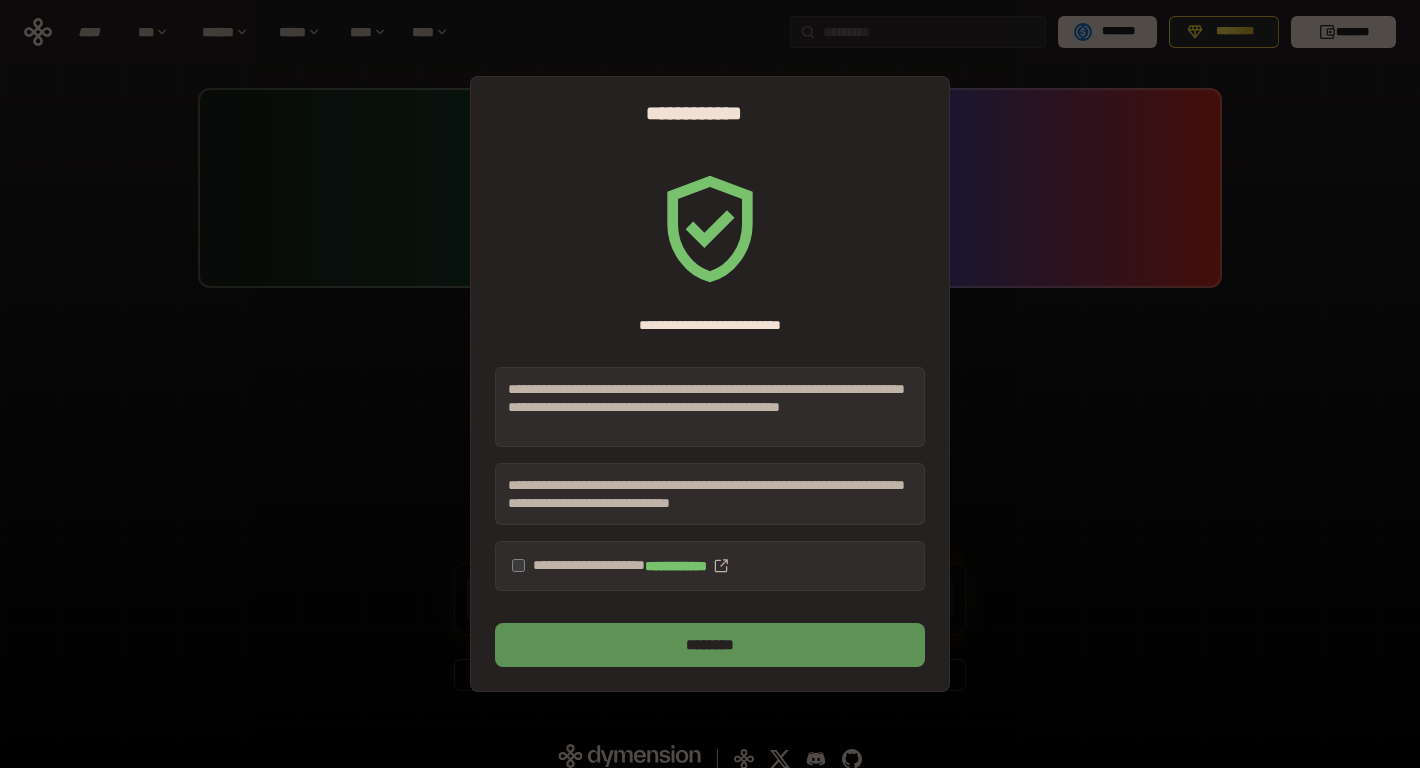 click on "********" at bounding box center [710, 645] 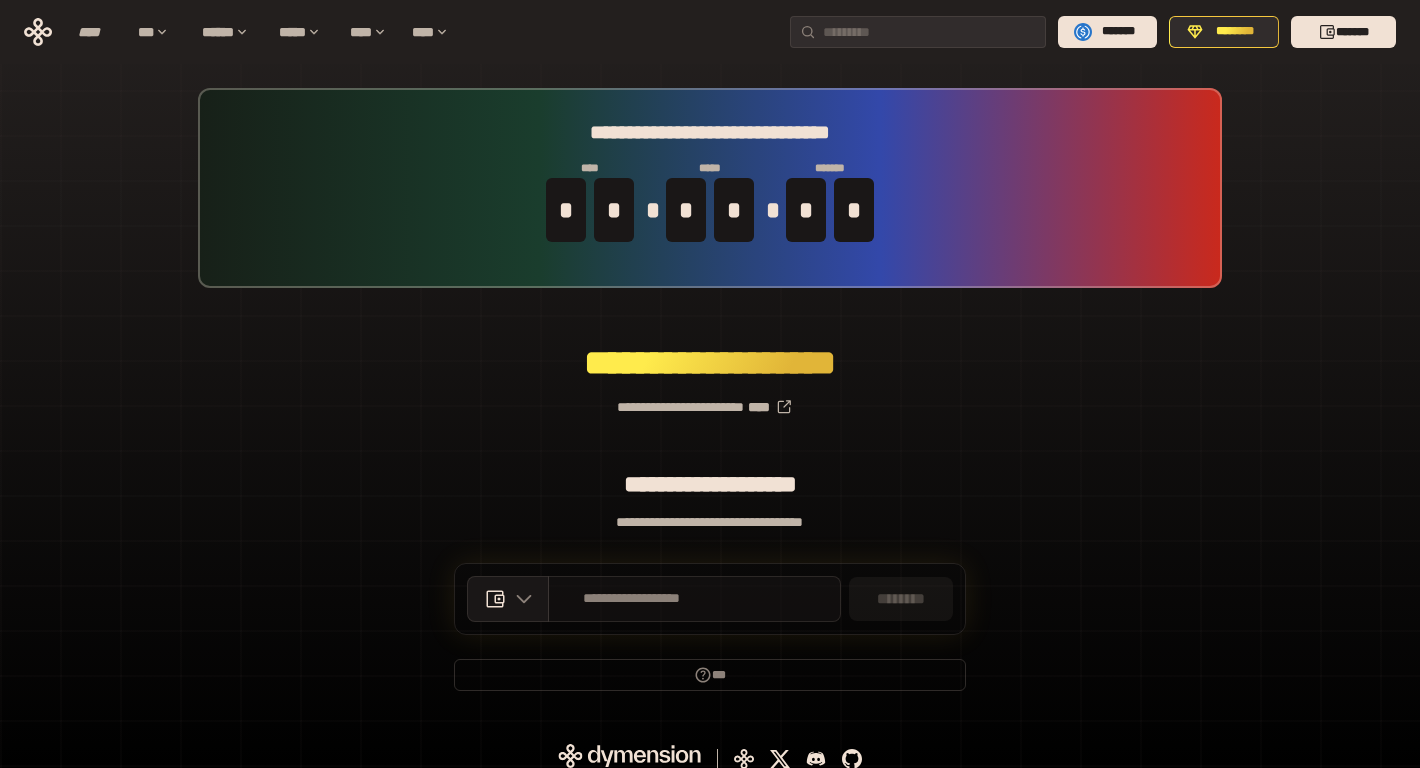 click on "**********" at bounding box center [632, 599] 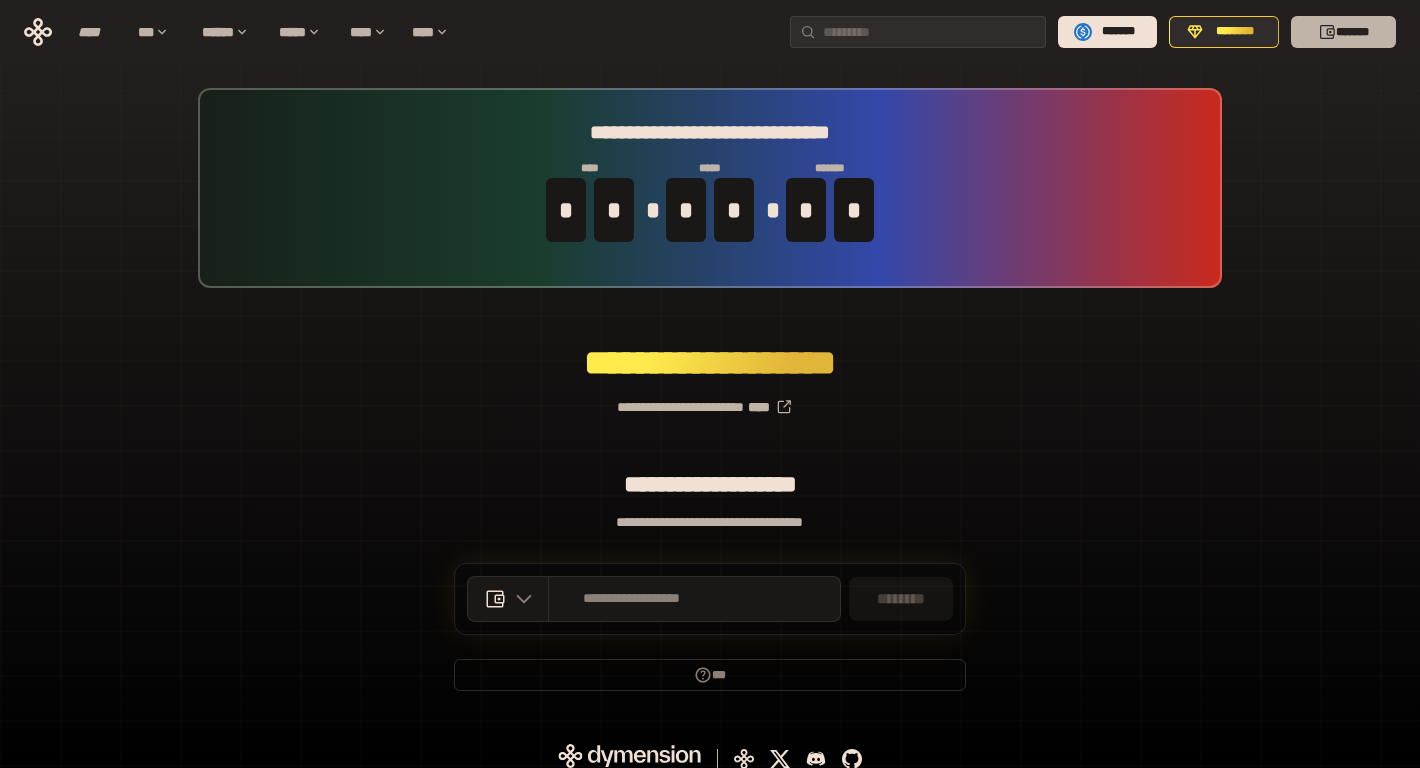 click 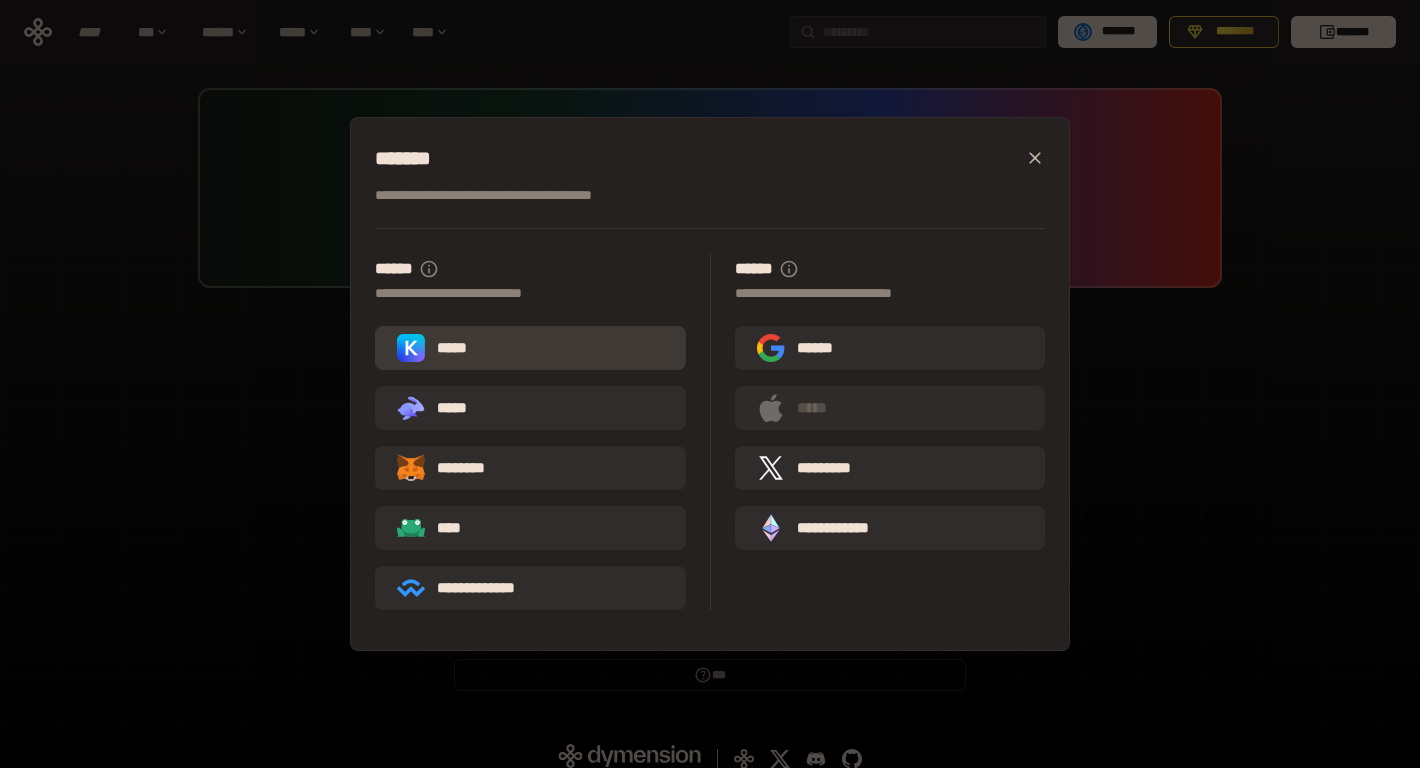 click on "*****" at bounding box center (530, 348) 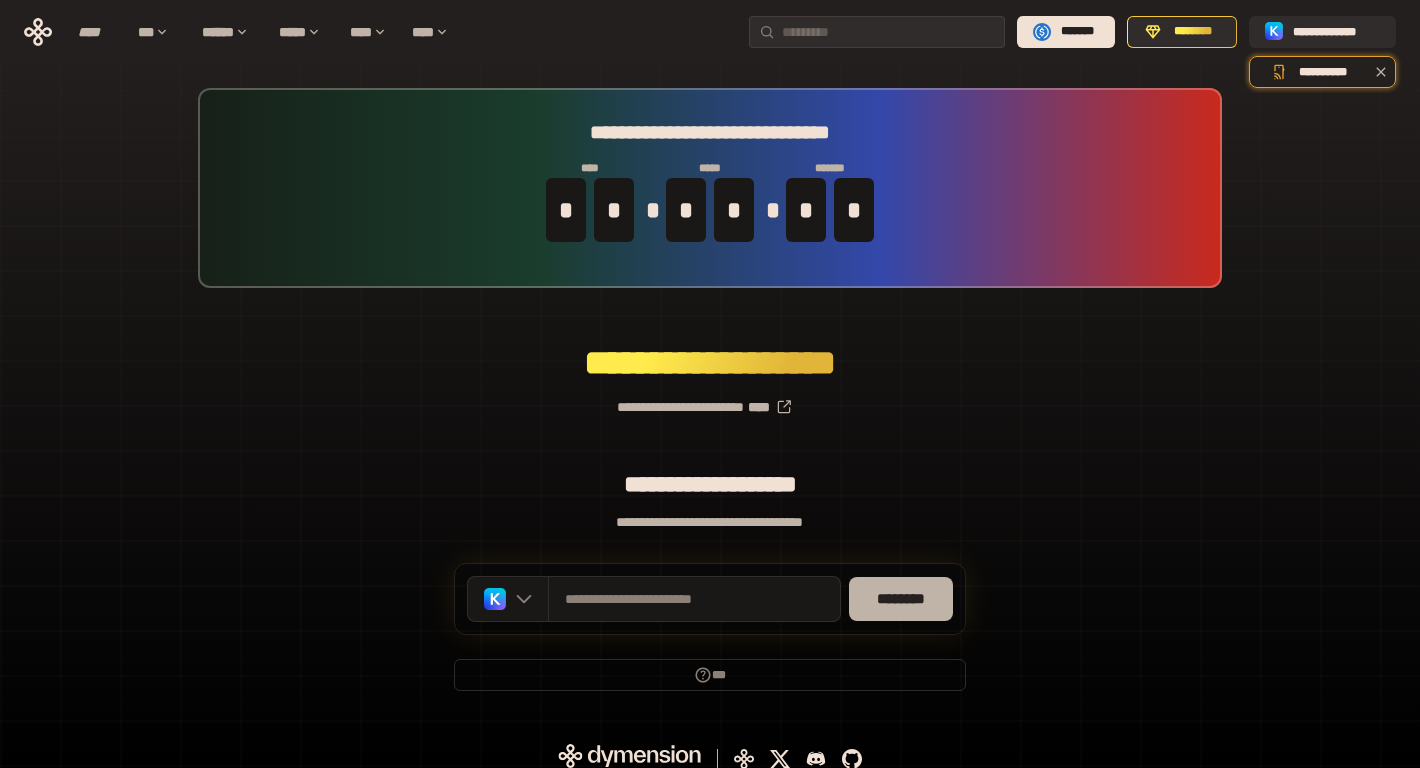 click on "********" at bounding box center (901, 599) 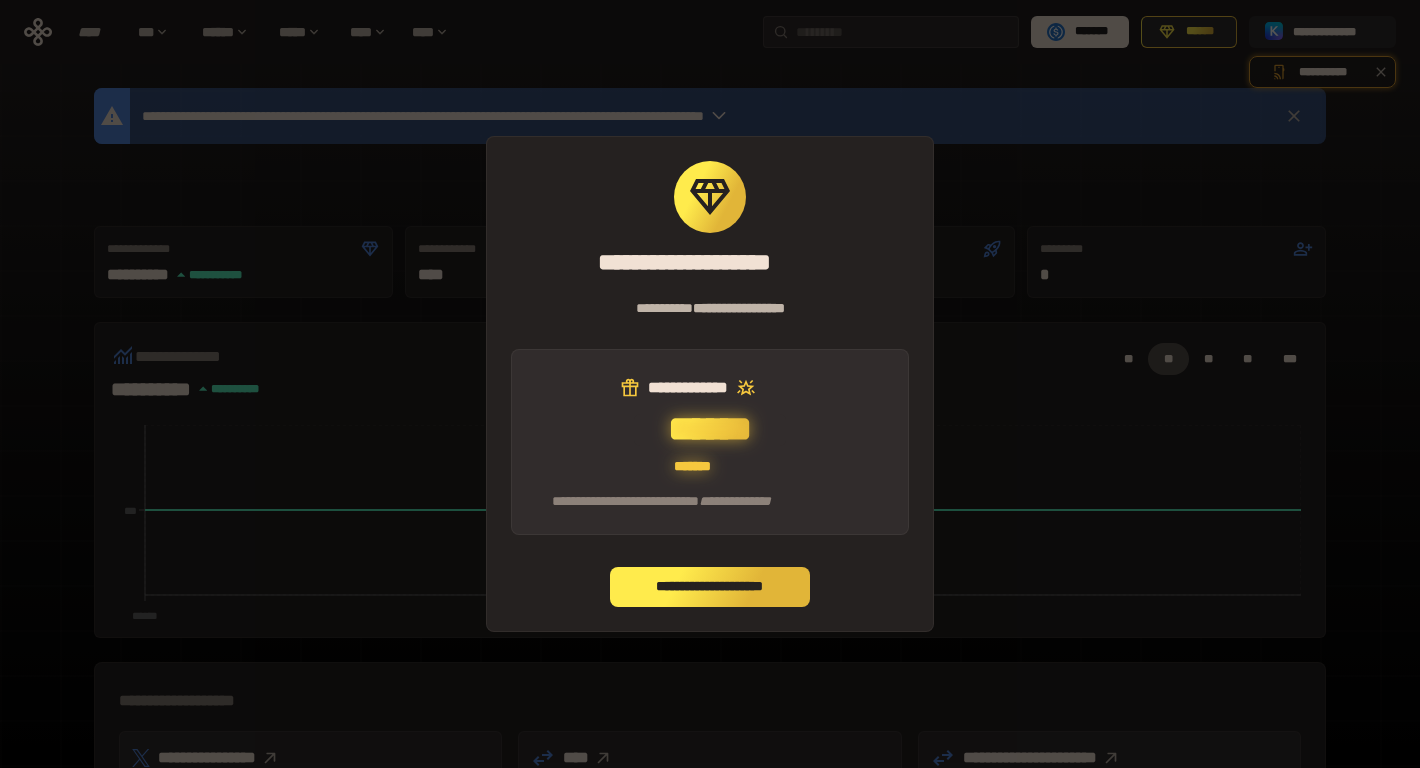 click on "**********" at bounding box center [710, 587] 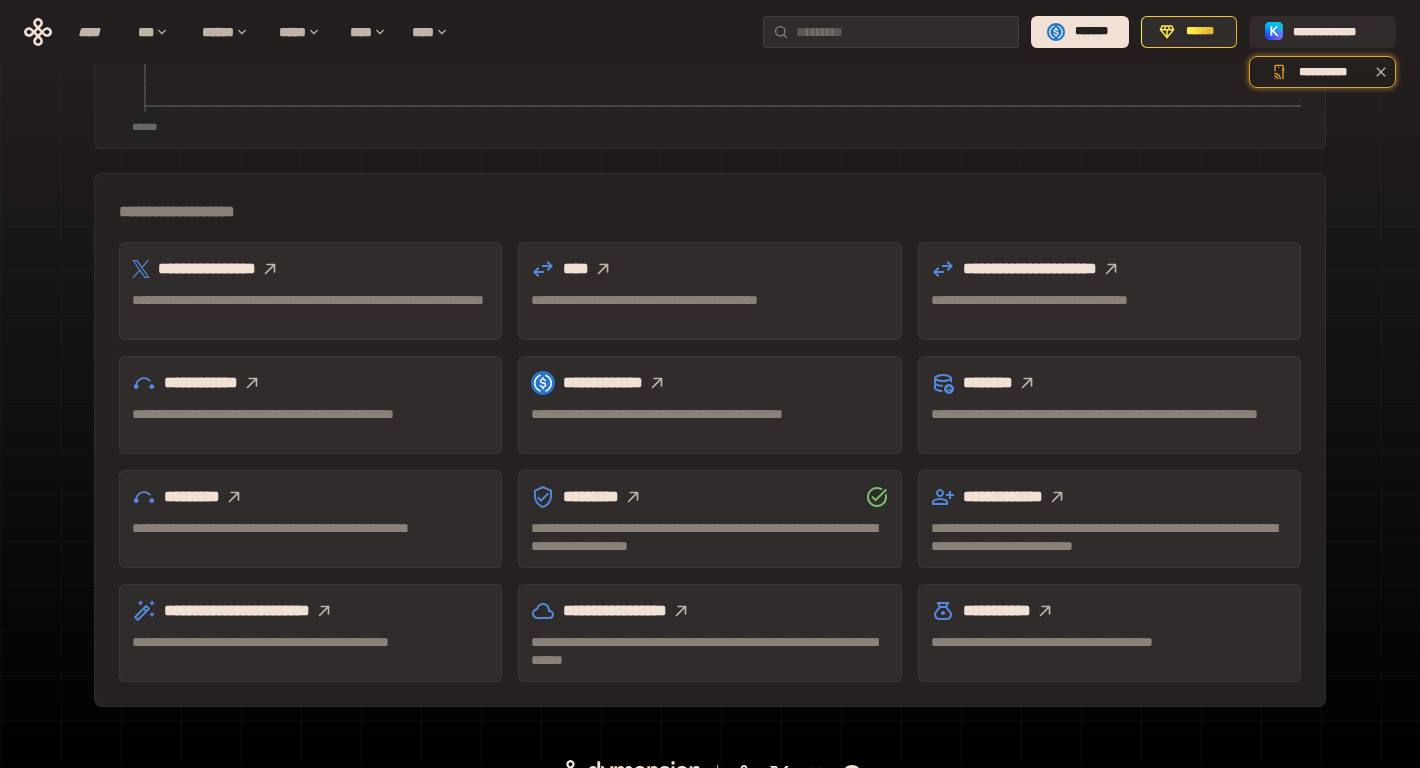 scroll, scrollTop: 0, scrollLeft: 0, axis: both 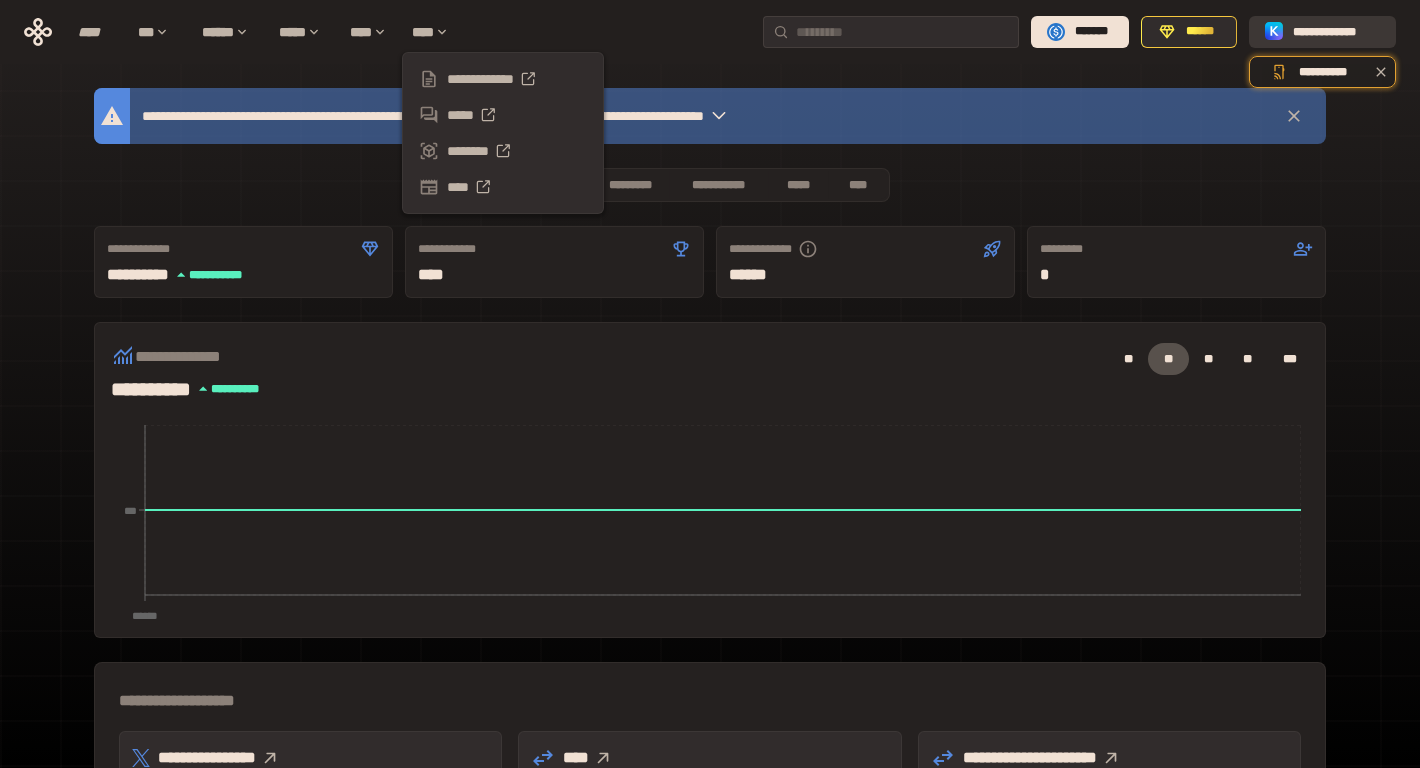 click on "**********" at bounding box center [1336, 32] 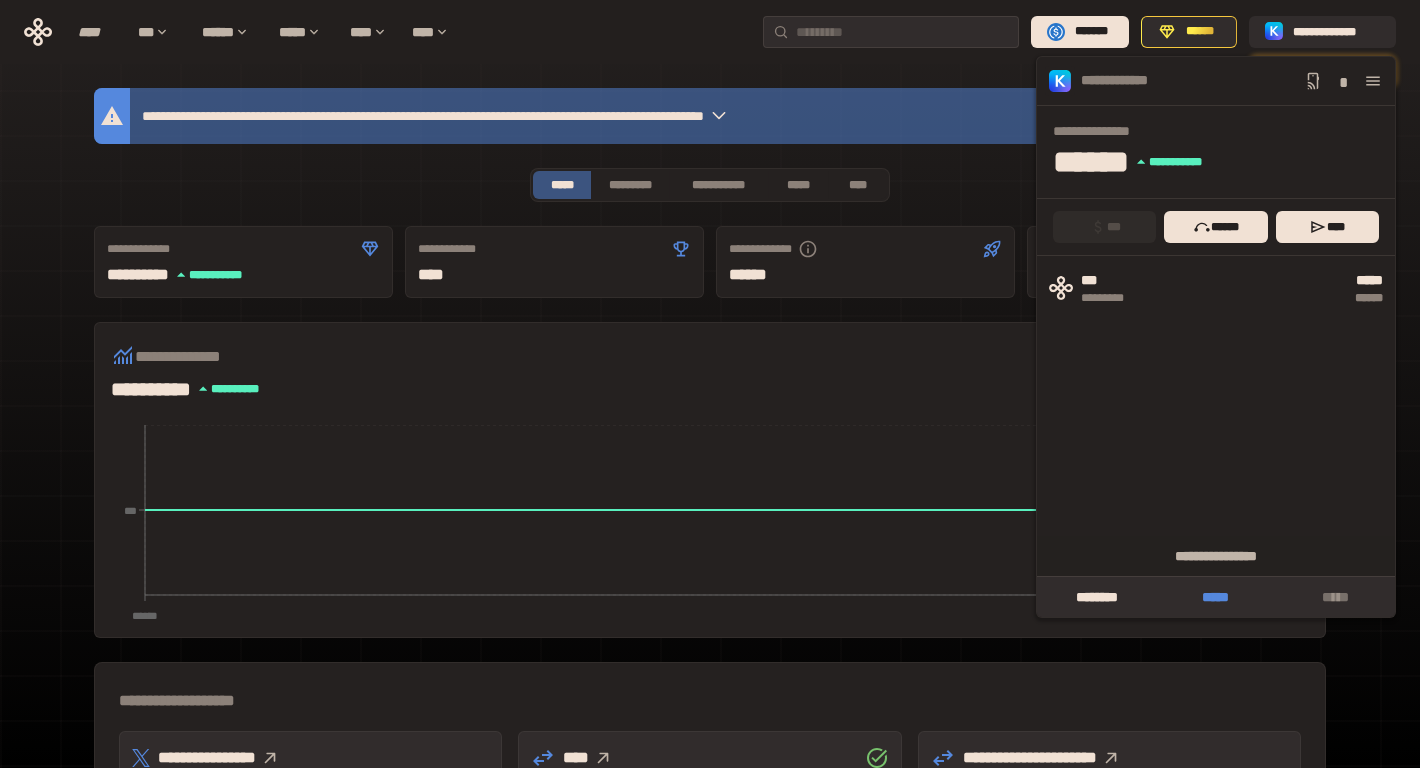 click on "*****" at bounding box center (1215, 597) 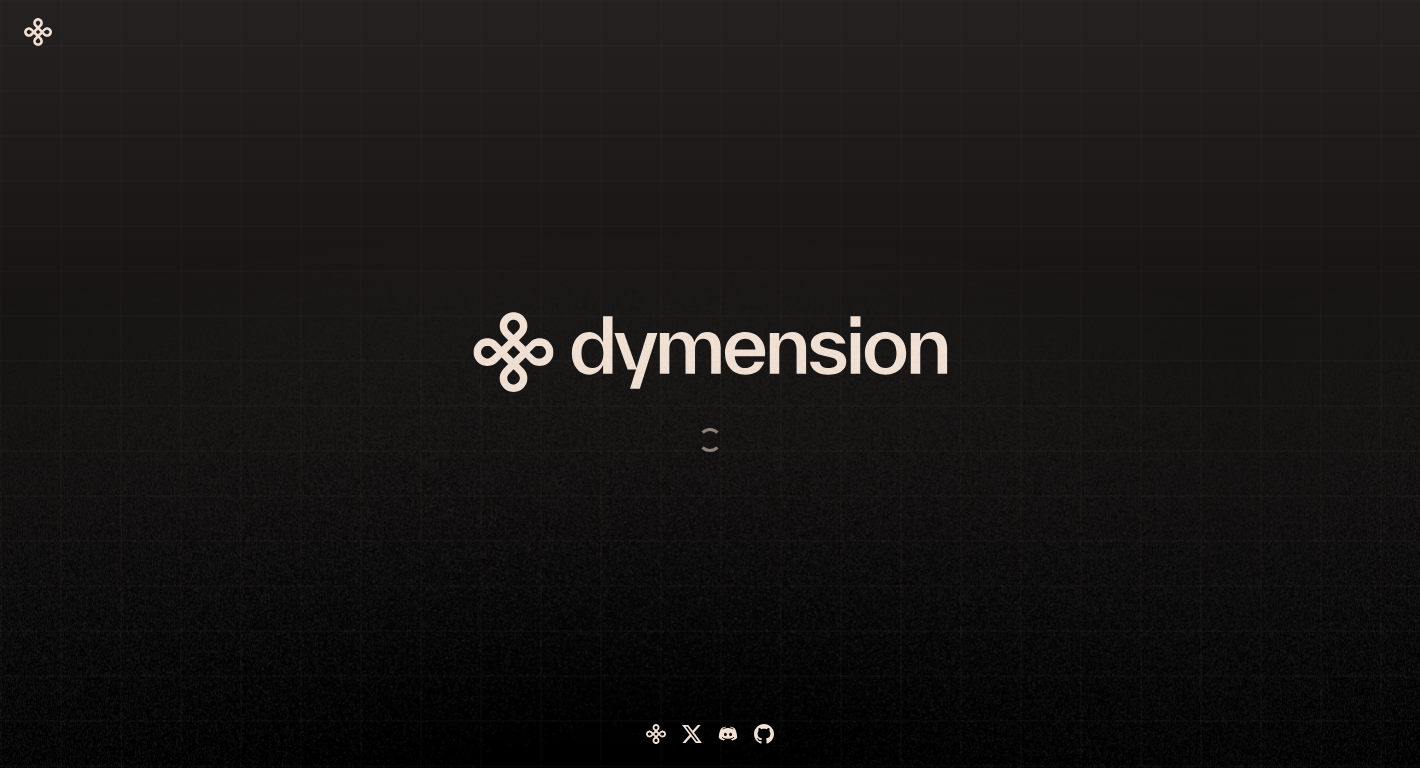 scroll, scrollTop: 0, scrollLeft: 0, axis: both 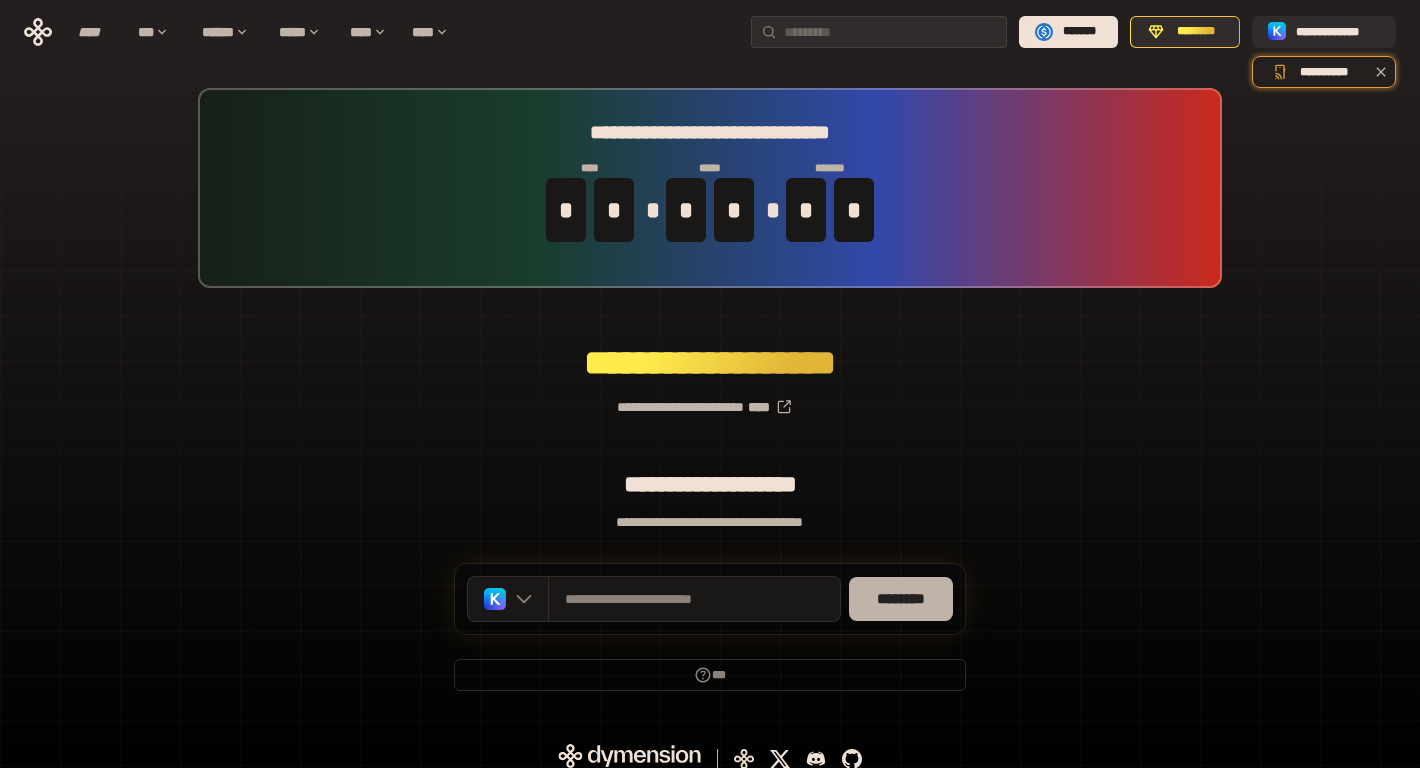 click on "********" at bounding box center (901, 599) 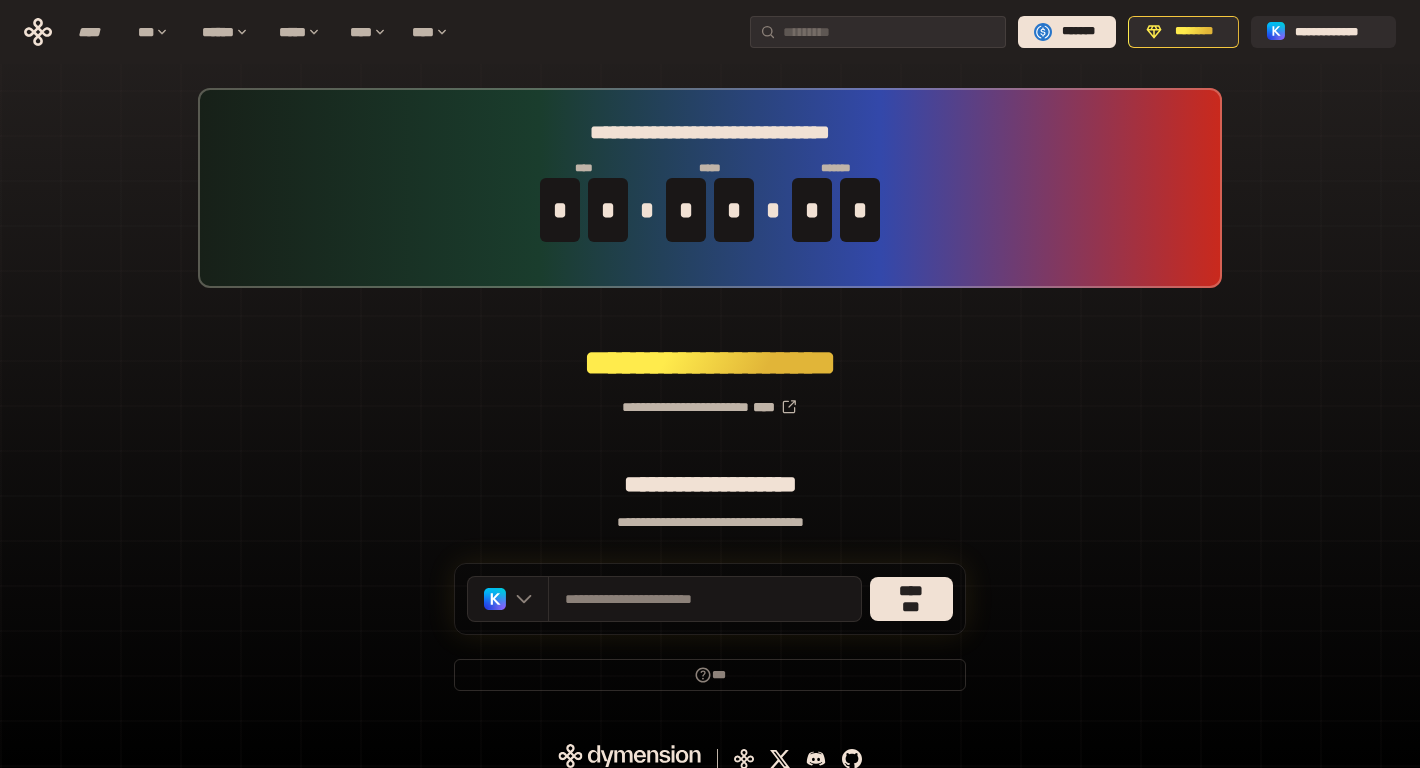 scroll, scrollTop: 0, scrollLeft: 0, axis: both 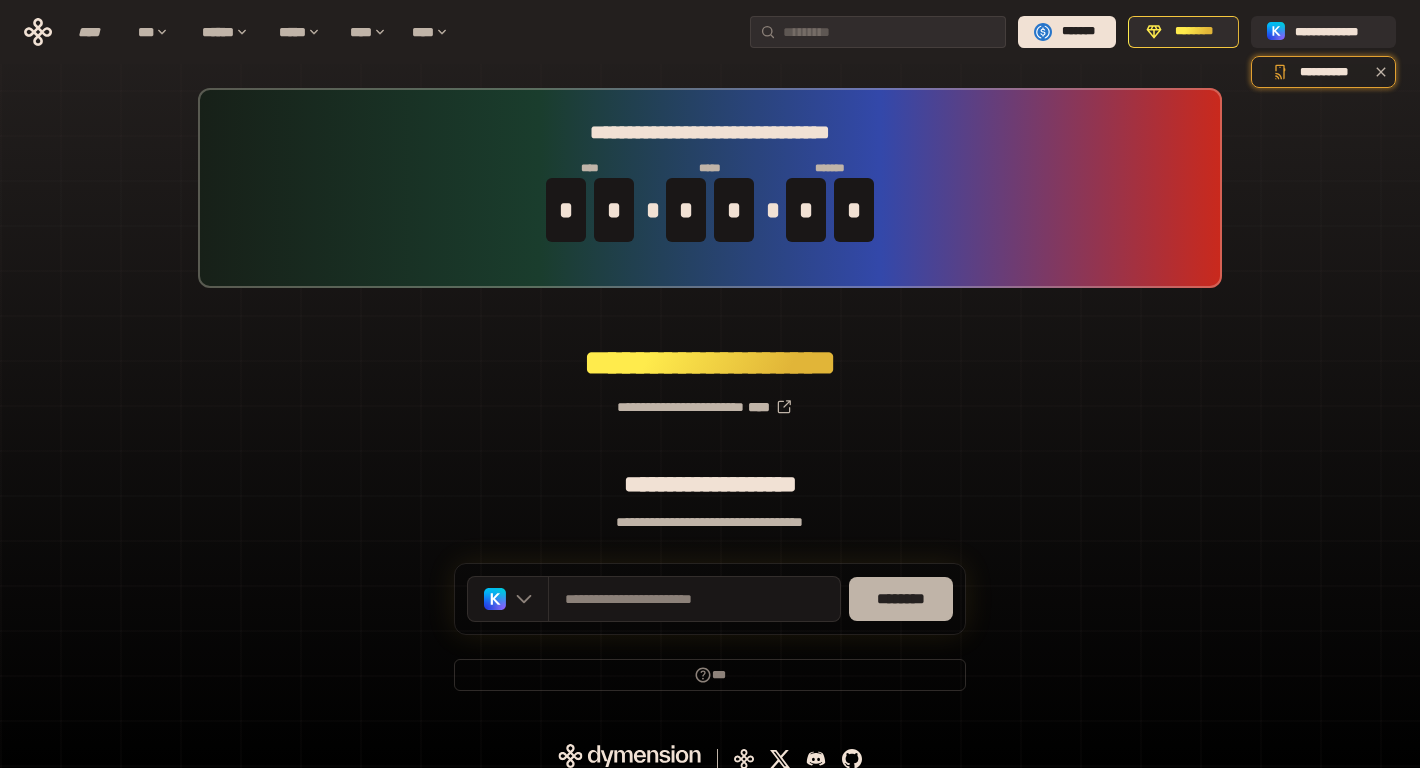 click on "********" at bounding box center [901, 599] 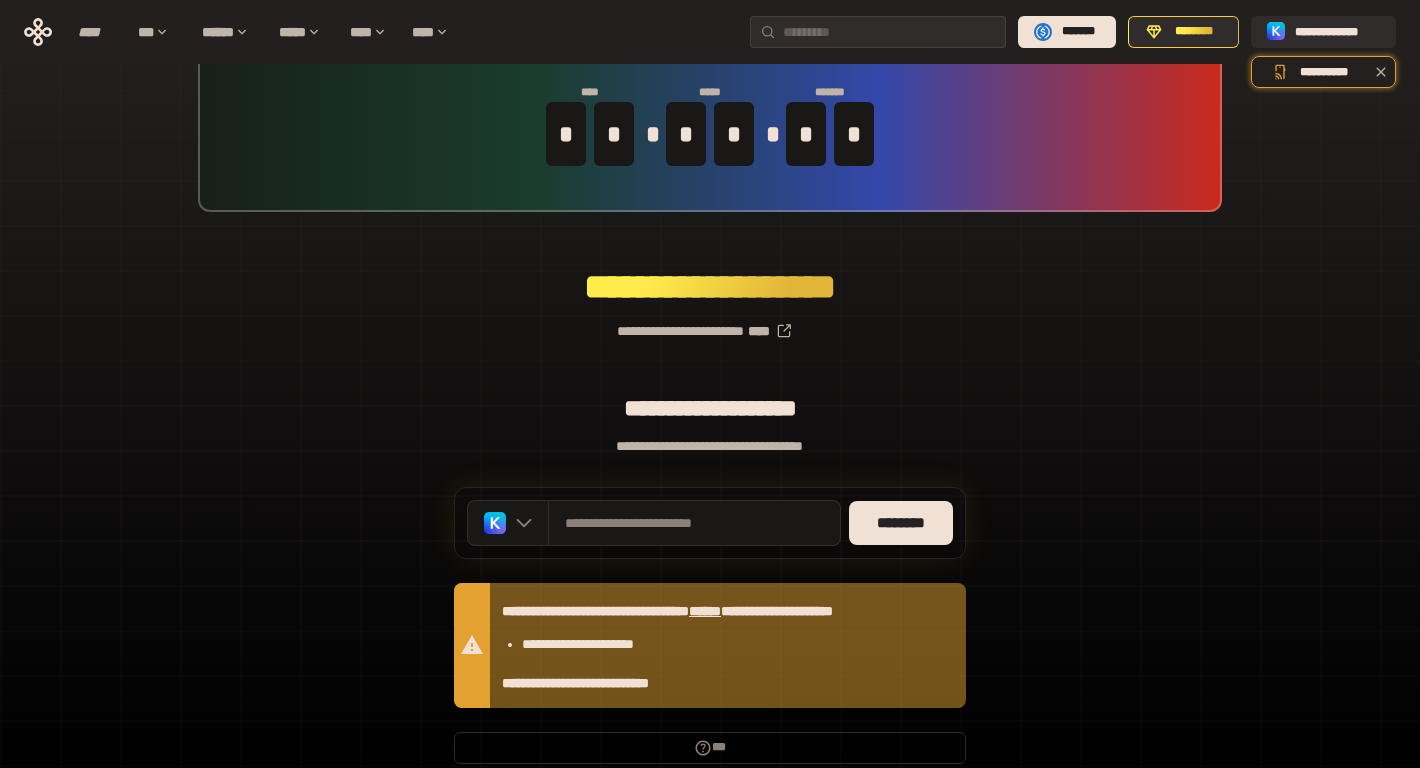 scroll, scrollTop: 96, scrollLeft: 0, axis: vertical 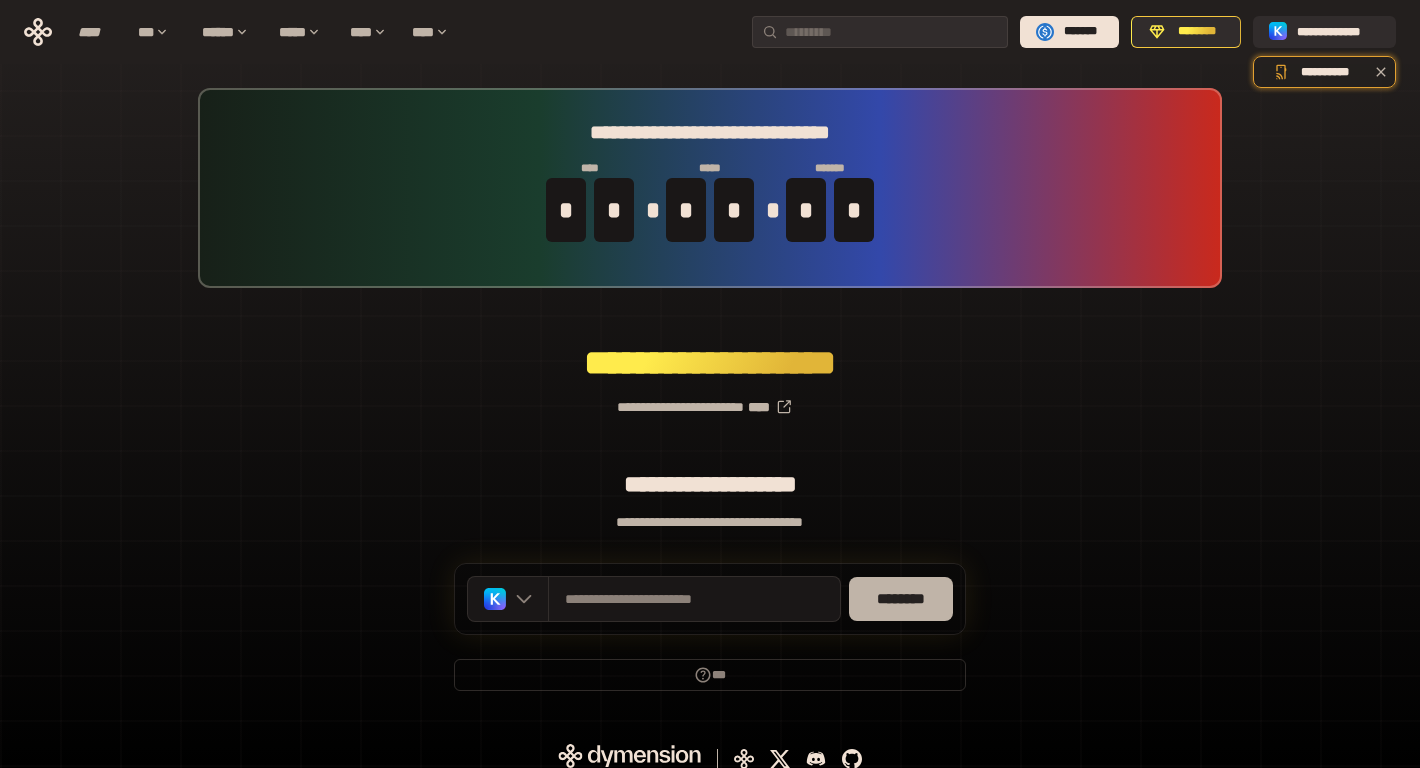 click on "********" at bounding box center (901, 599) 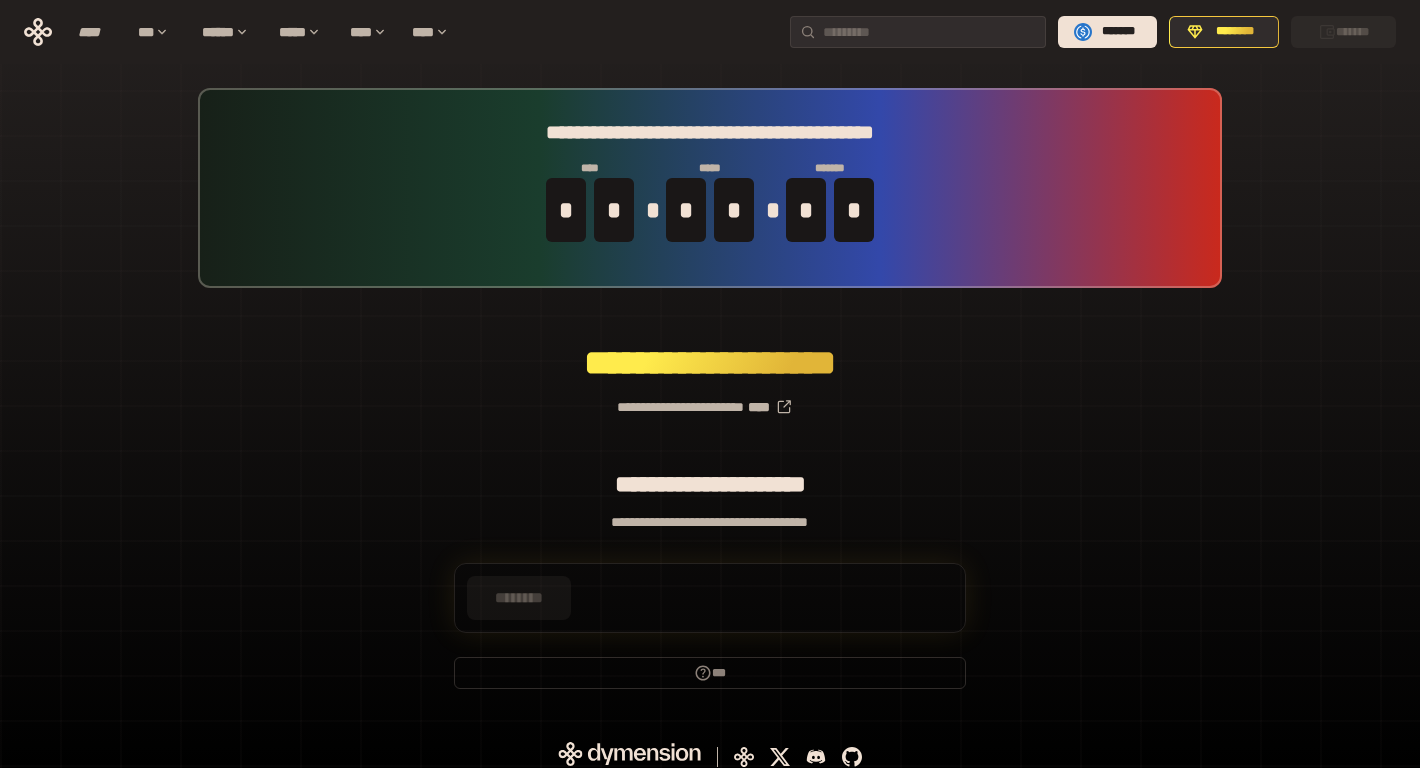scroll, scrollTop: 13, scrollLeft: 0, axis: vertical 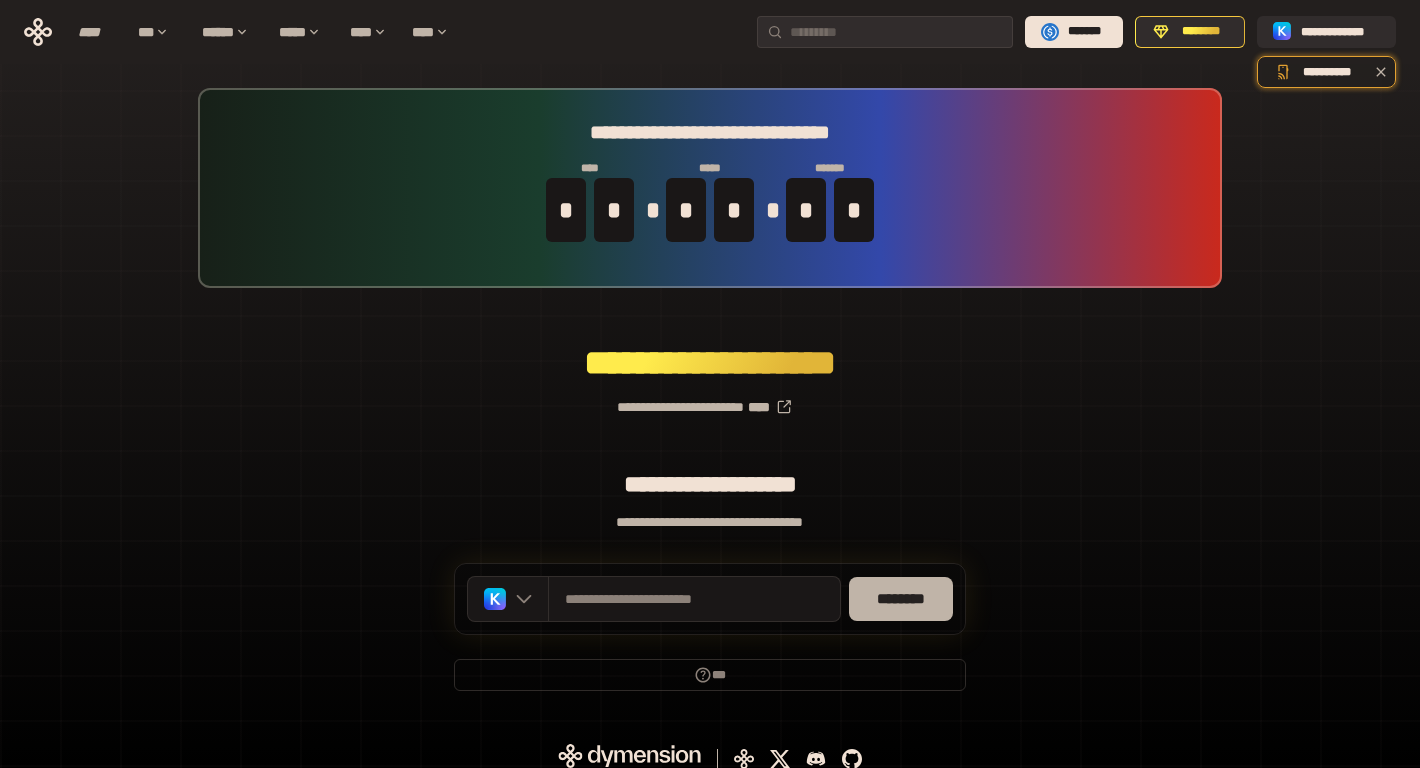 click on "********" at bounding box center [901, 599] 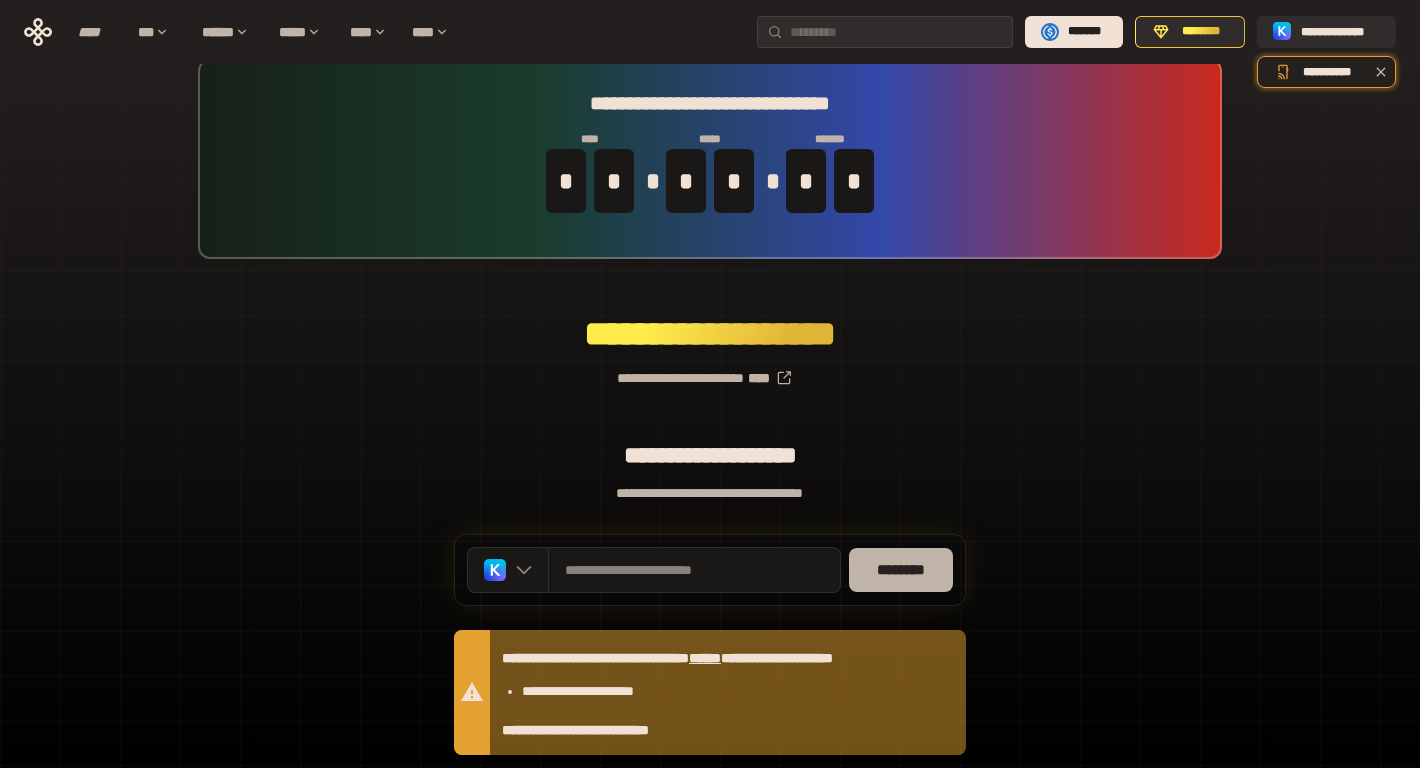 scroll, scrollTop: 42, scrollLeft: 0, axis: vertical 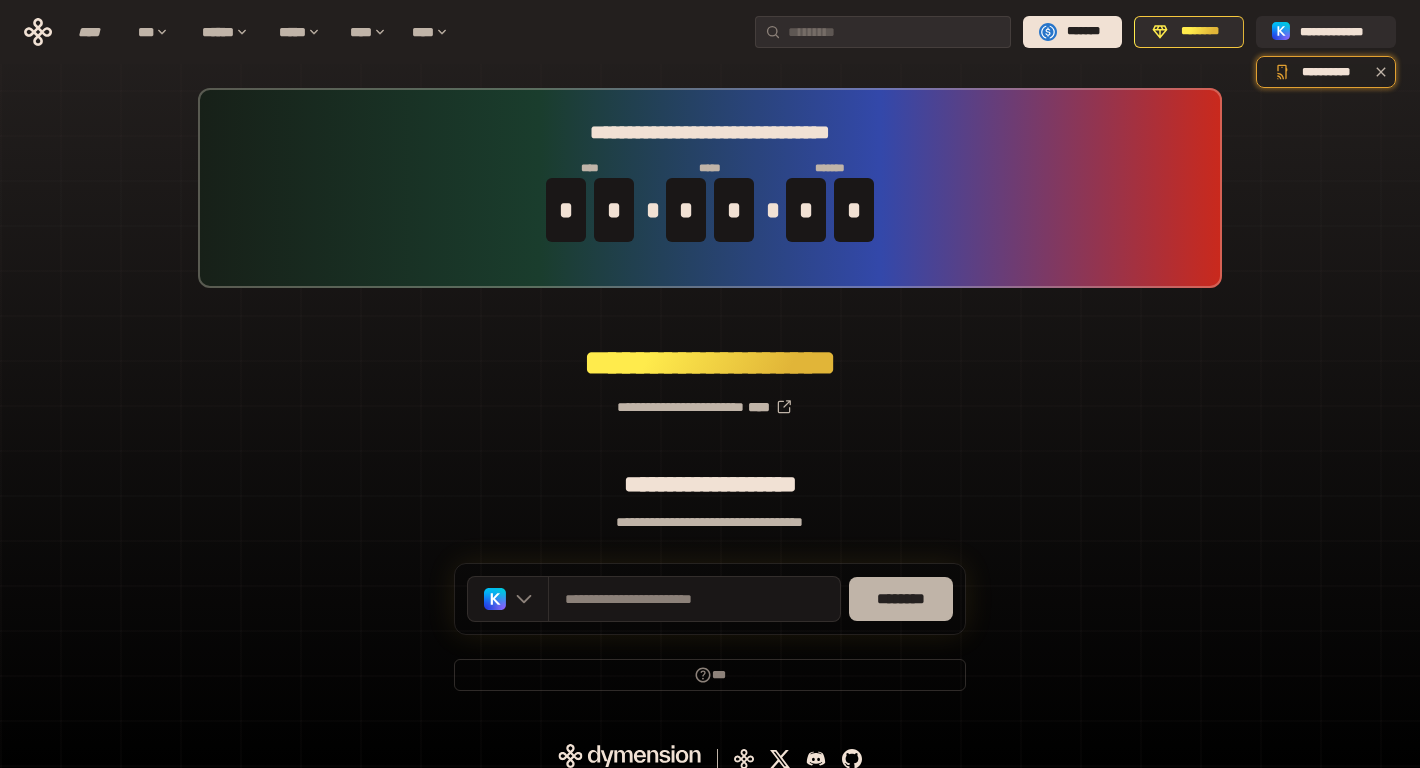 click on "********" at bounding box center [901, 599] 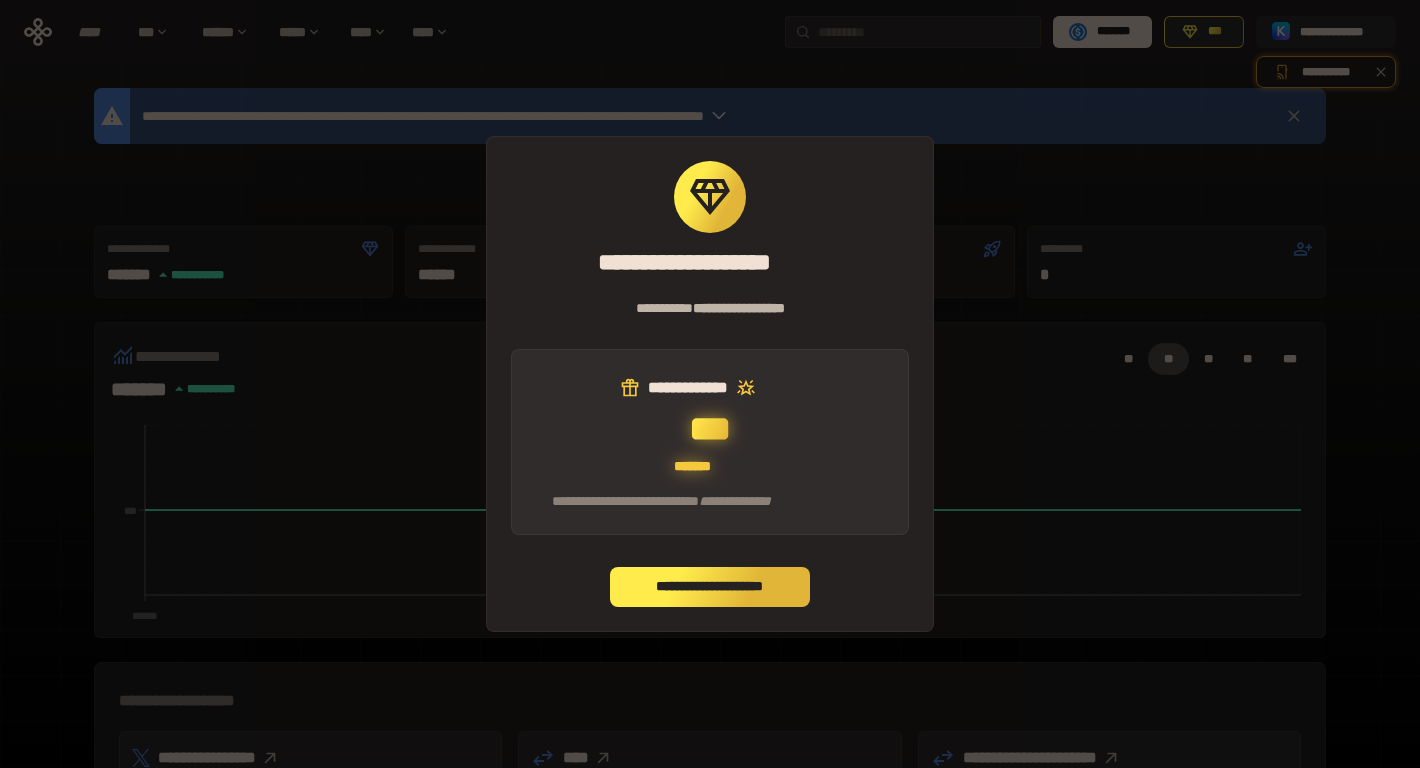 click on "**********" at bounding box center (710, 587) 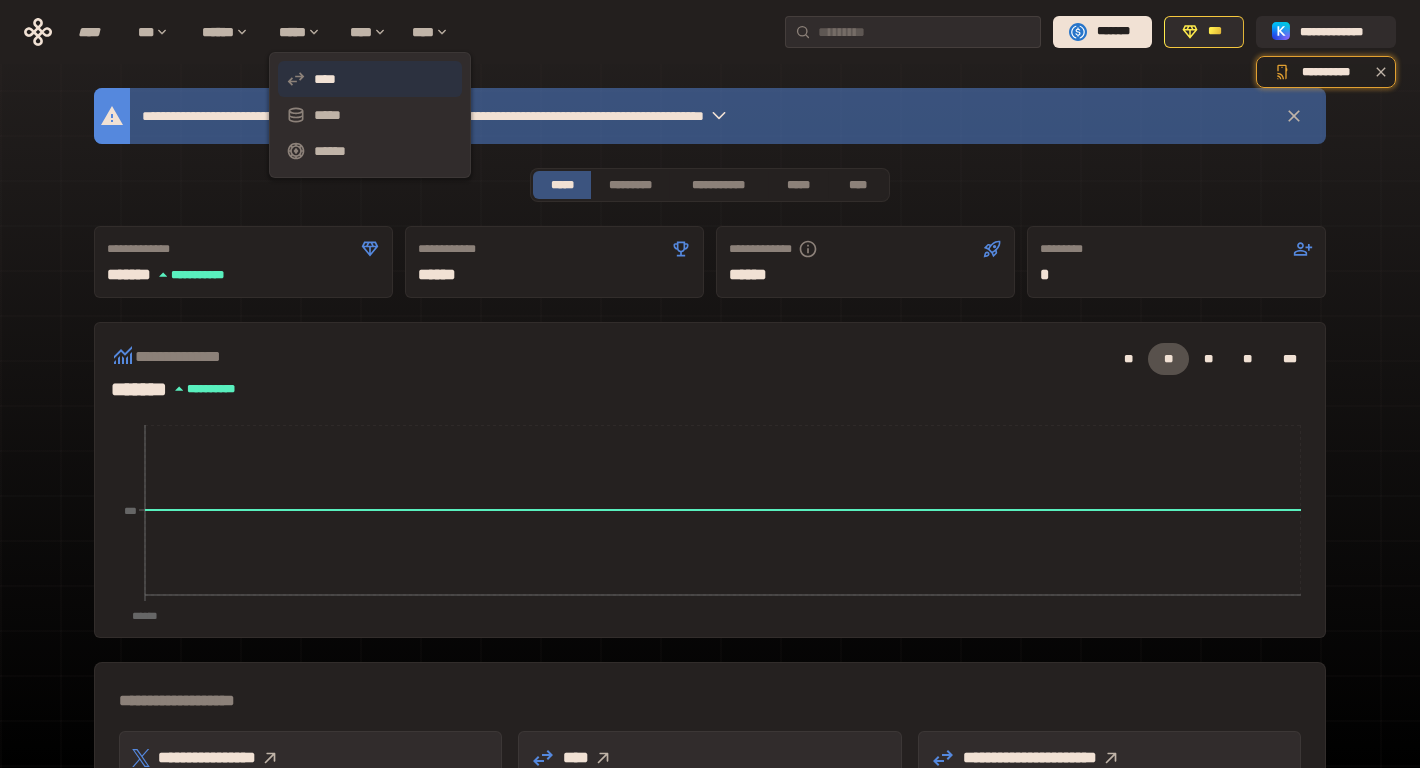 click on "****" at bounding box center (370, 79) 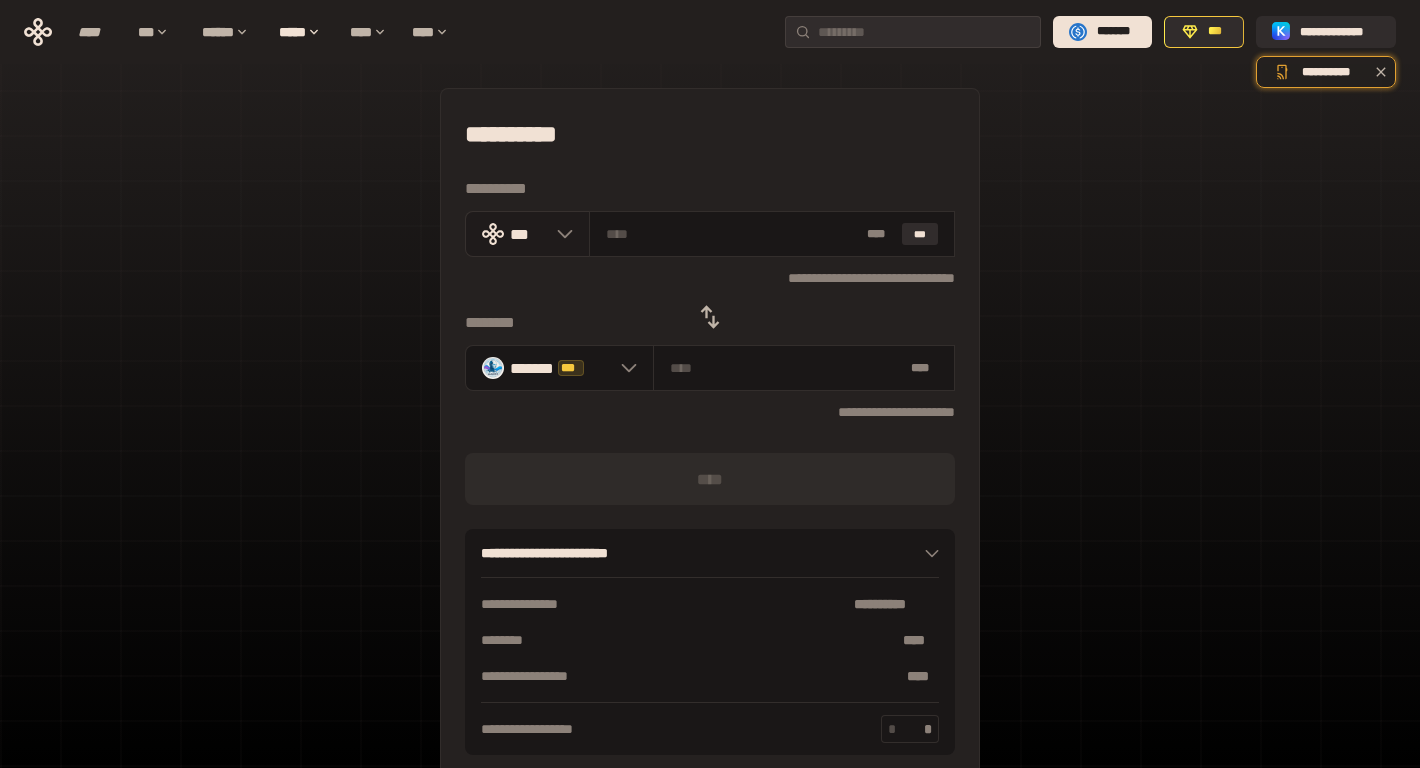 click at bounding box center (560, 234) 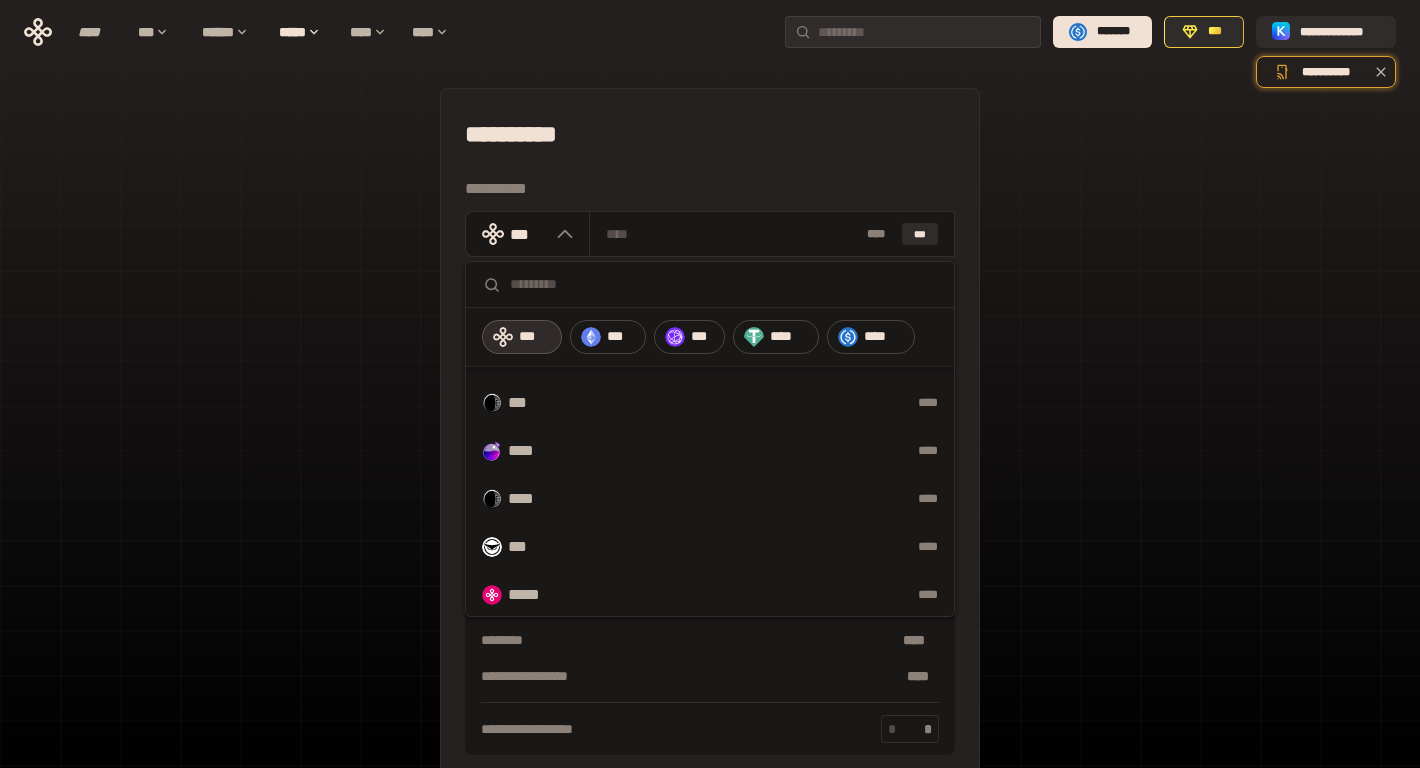scroll, scrollTop: 1623, scrollLeft: 0, axis: vertical 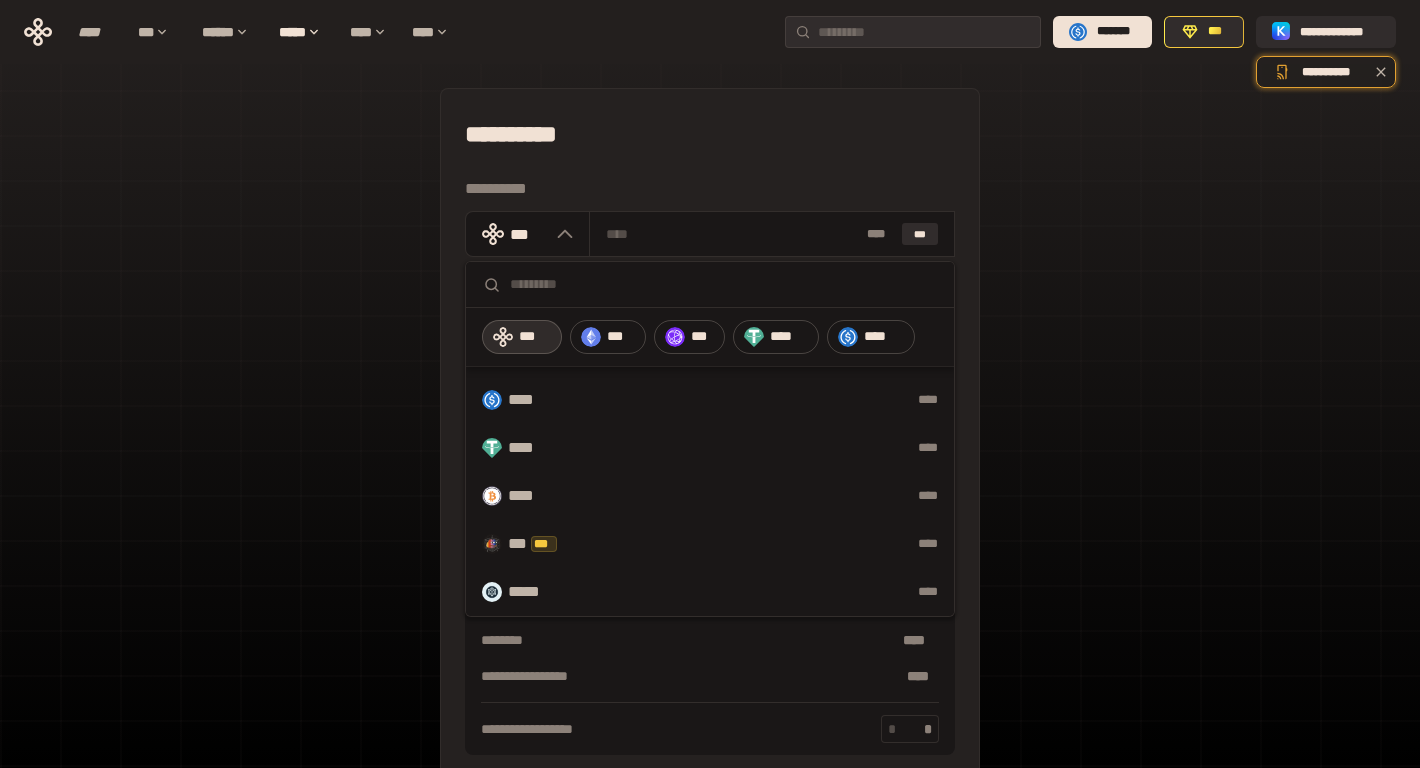 click on "**********" at bounding box center [710, 444] 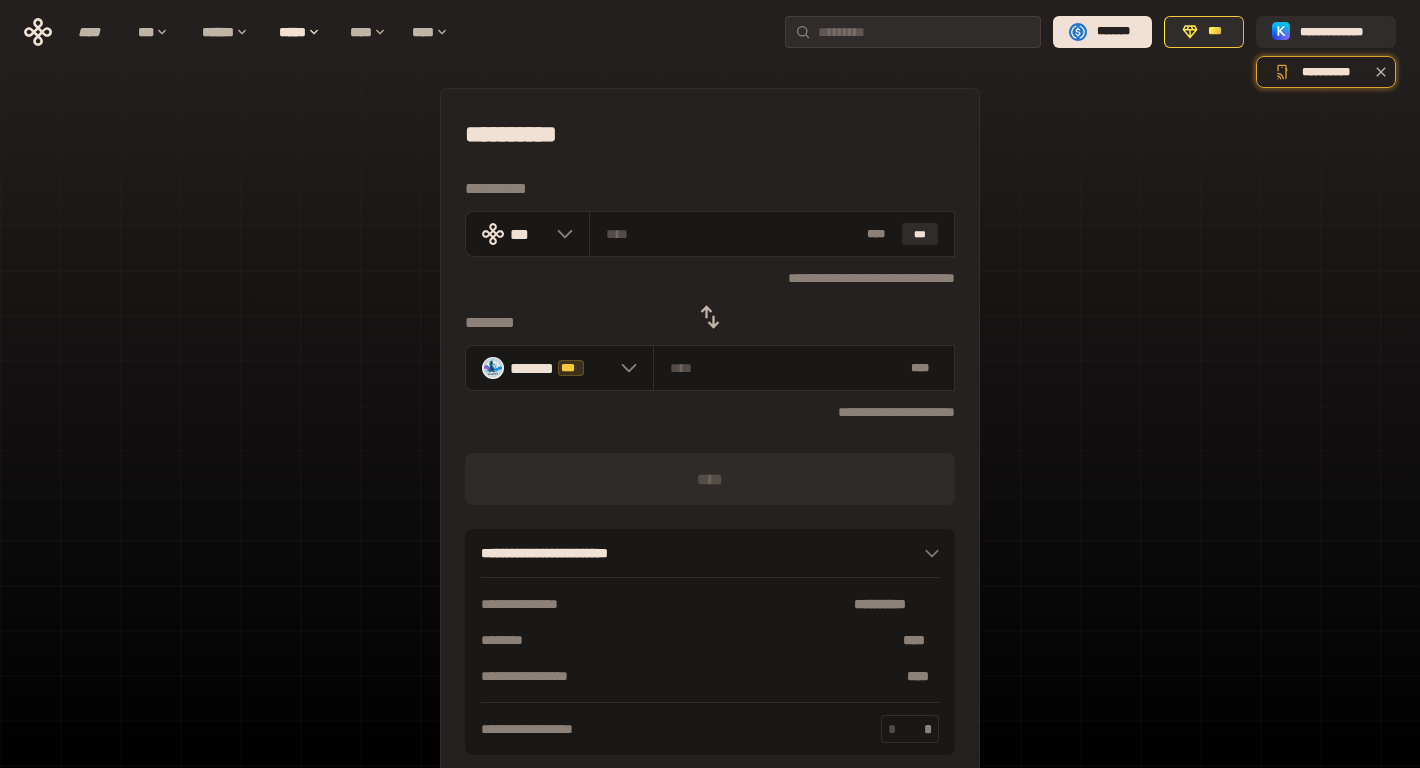 click on "**********" at bounding box center [710, 32] 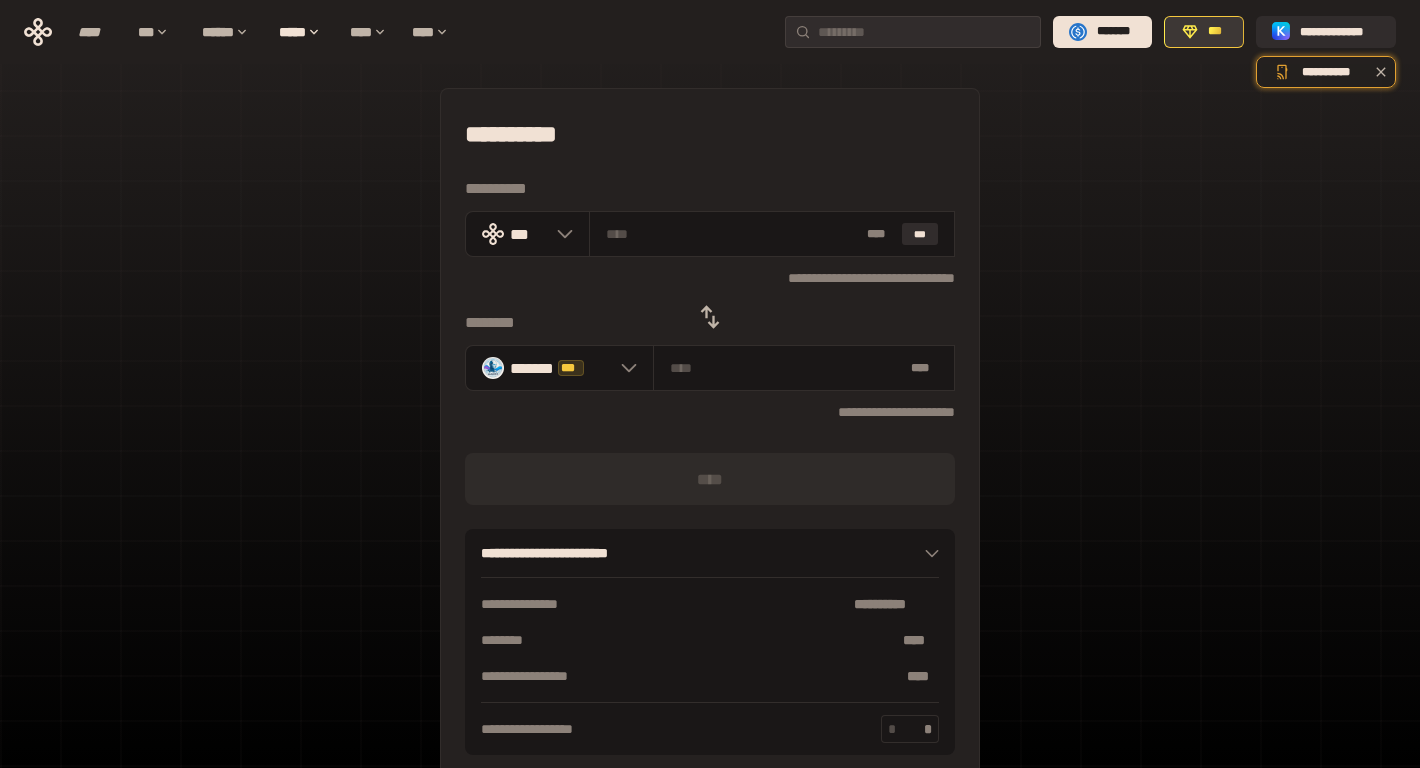 click on "***" at bounding box center [1204, 32] 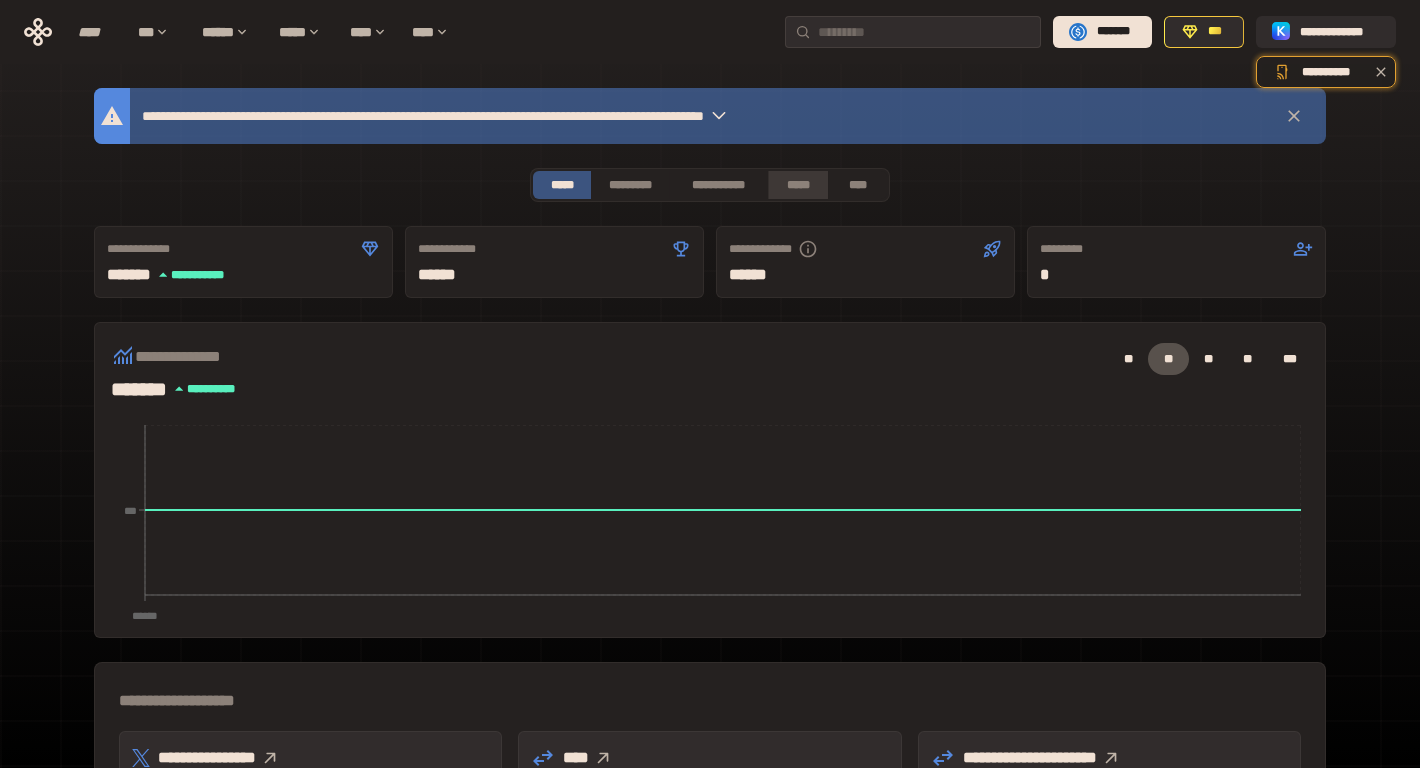 click on "*****" at bounding box center (797, 185) 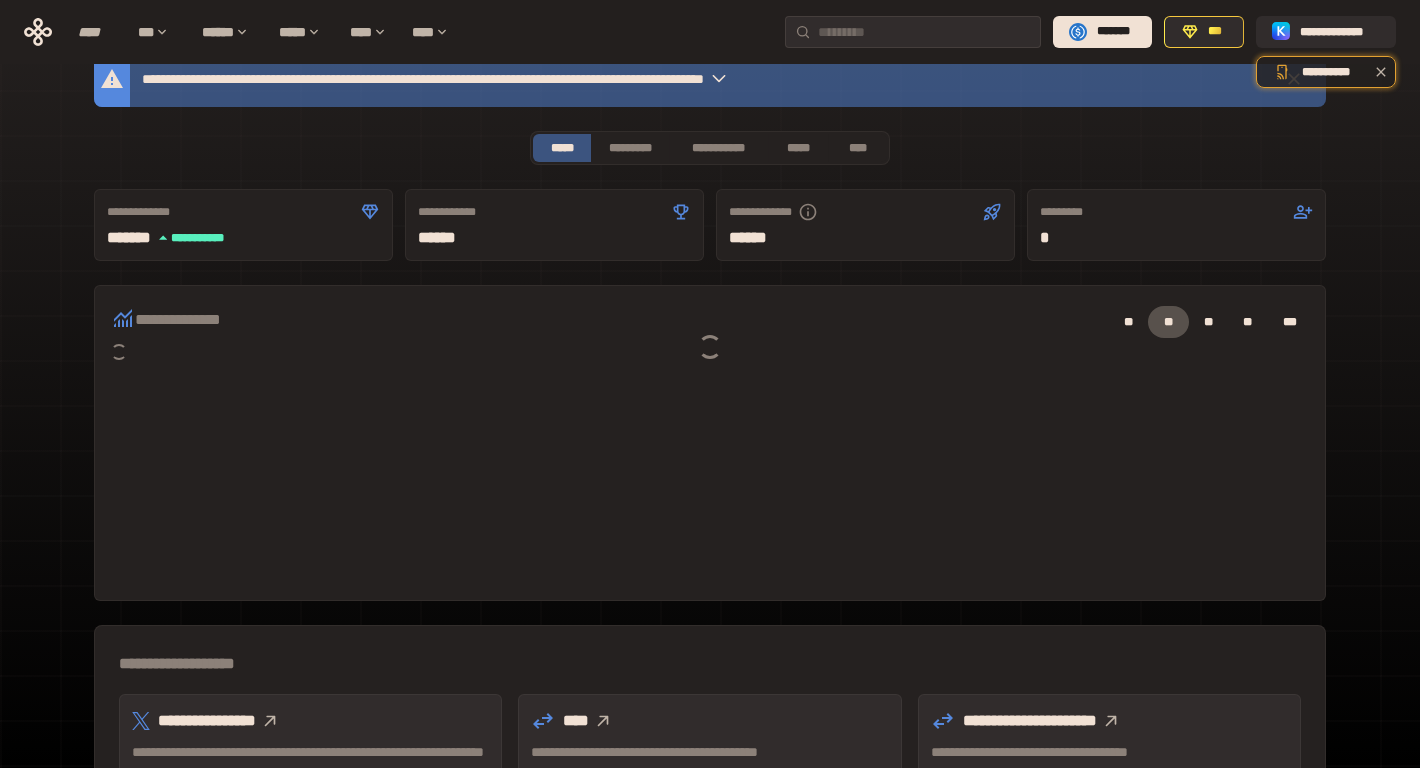 scroll, scrollTop: 42, scrollLeft: 0, axis: vertical 